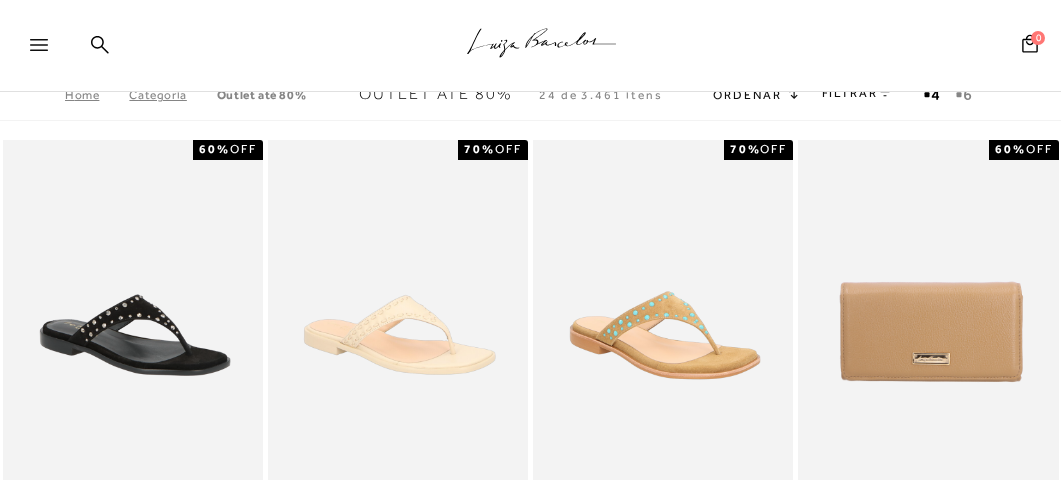 scroll, scrollTop: 0, scrollLeft: 0, axis: both 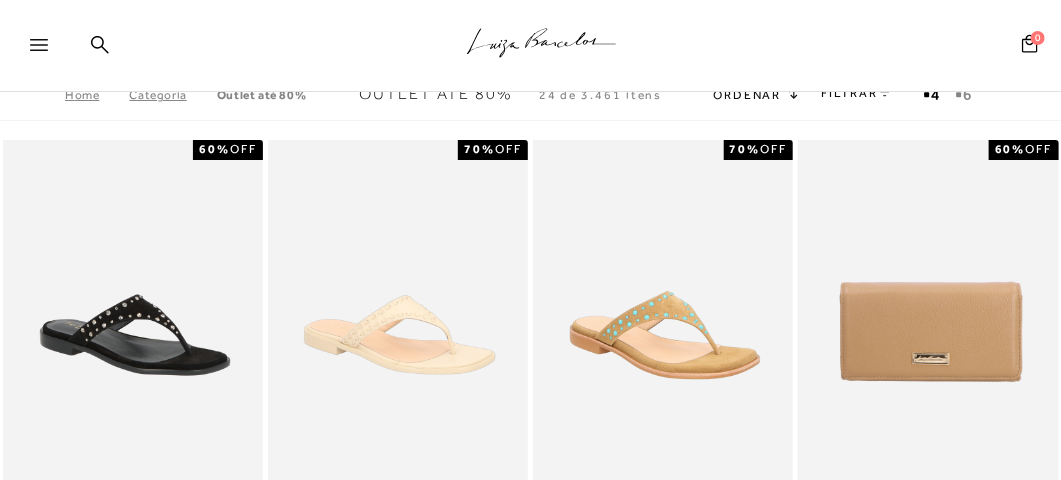 click 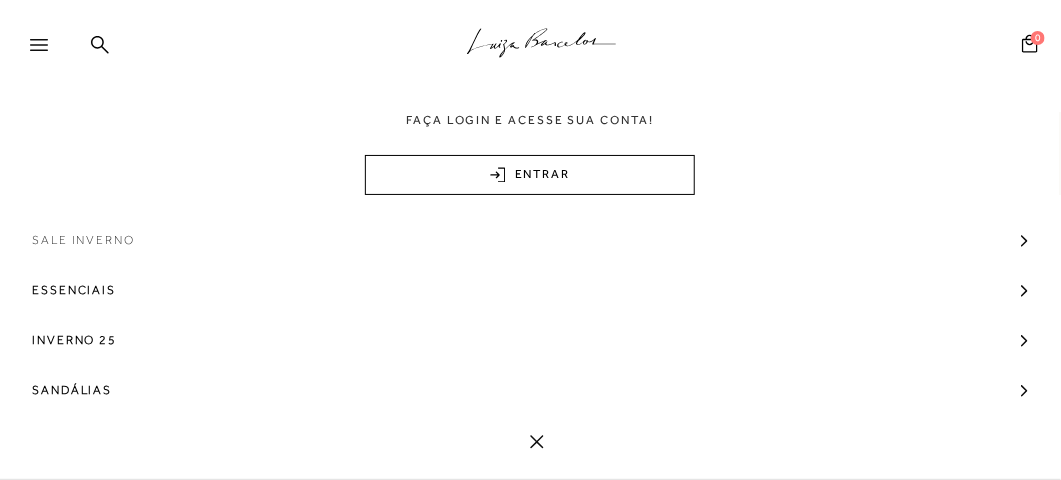 click on "Sale Inverno" at bounding box center [83, 240] 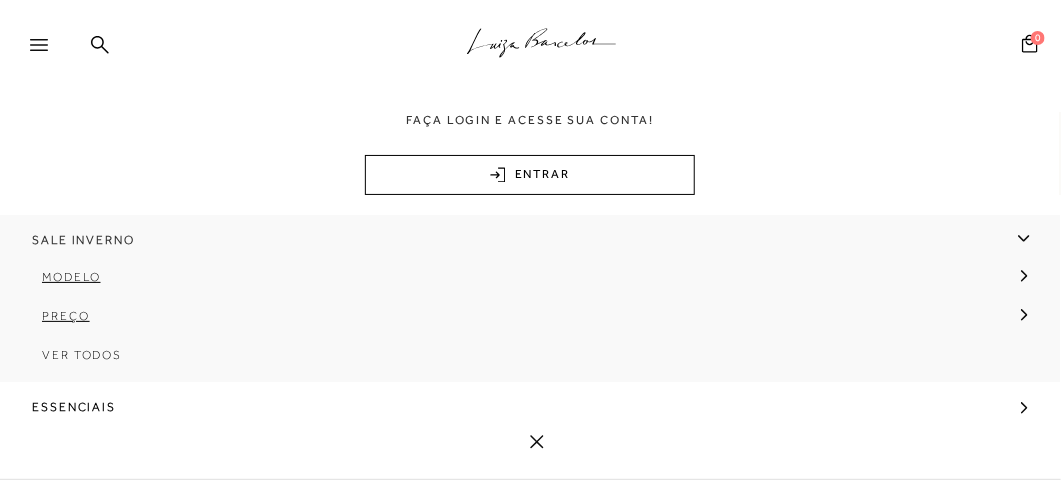 click on "Sale Inverno" at bounding box center (83, 240) 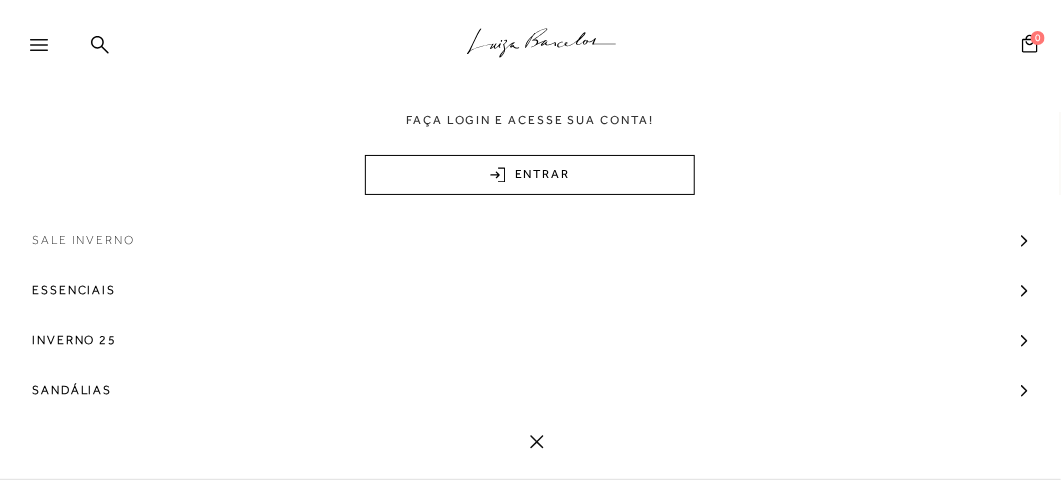 drag, startPoint x: 92, startPoint y: 223, endPoint x: 92, endPoint y: 237, distance: 14 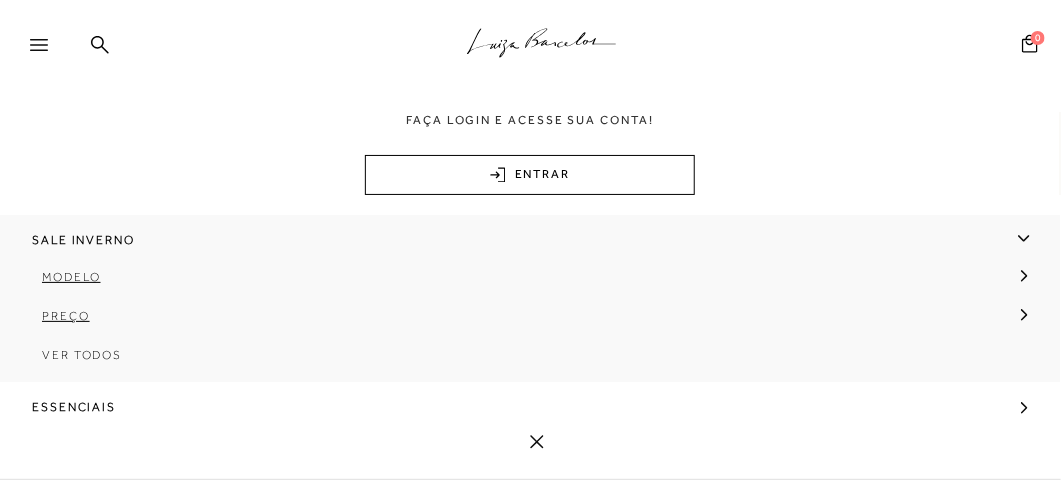 drag, startPoint x: 88, startPoint y: 348, endPoint x: 281, endPoint y: 362, distance: 193.50711 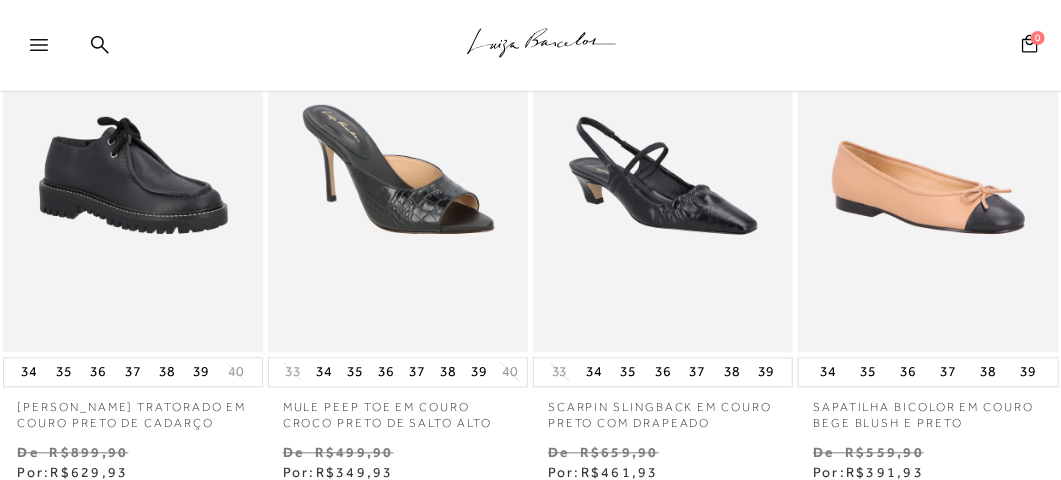 scroll, scrollTop: 1286, scrollLeft: 0, axis: vertical 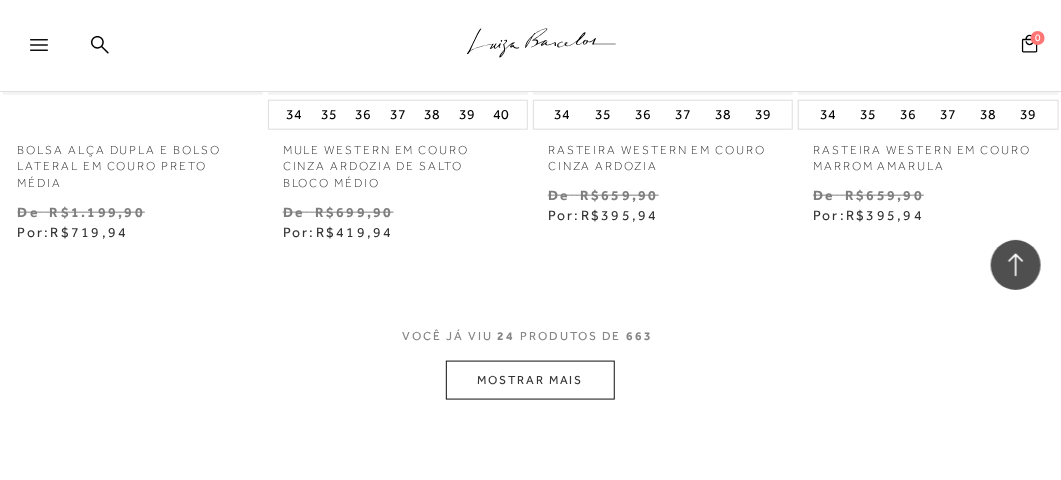 click on "MOSTRAR MAIS" at bounding box center [530, 380] 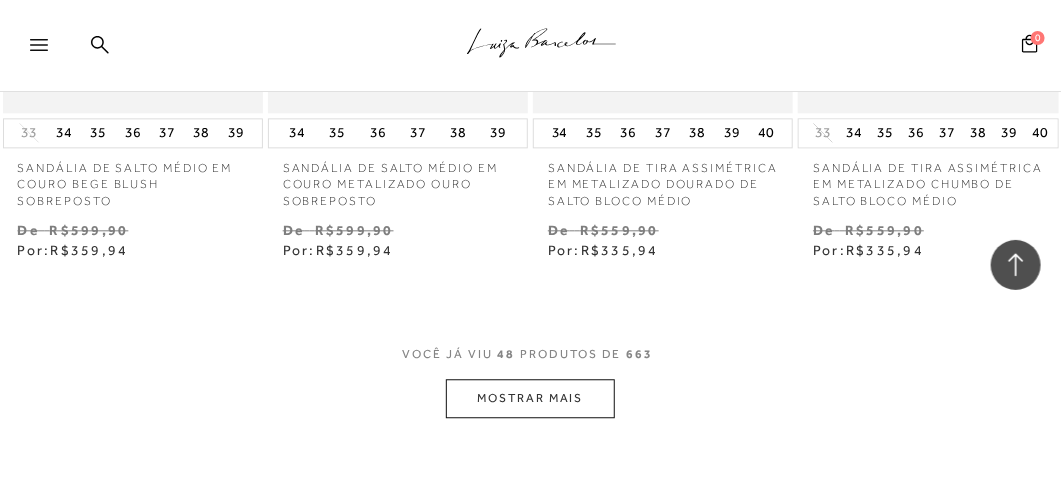 scroll, scrollTop: 6619, scrollLeft: 0, axis: vertical 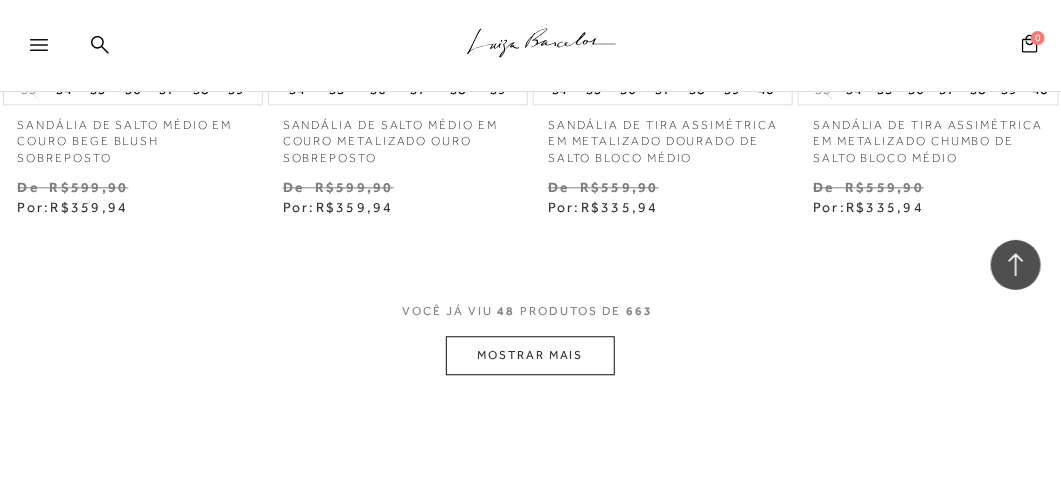 click on "MOSTRAR MAIS" at bounding box center [530, 355] 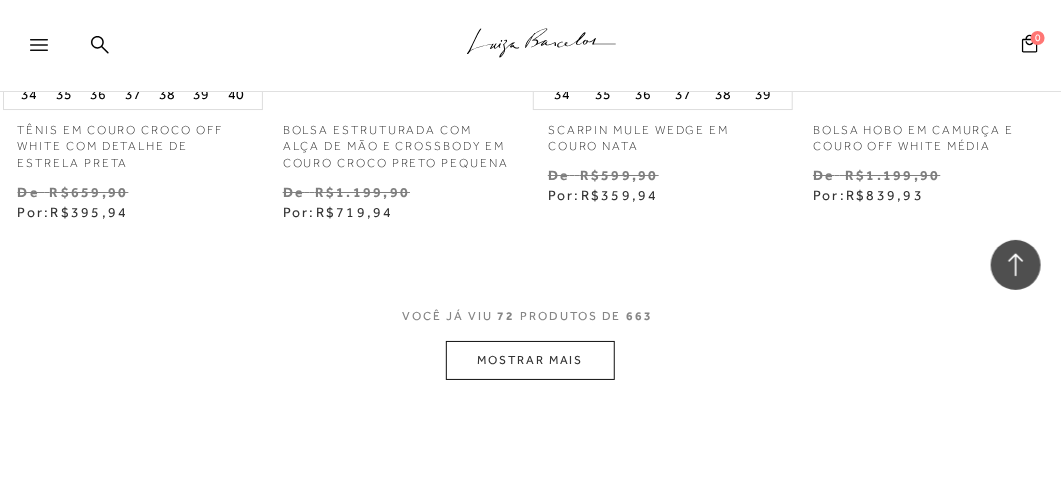 scroll, scrollTop: 10001, scrollLeft: 0, axis: vertical 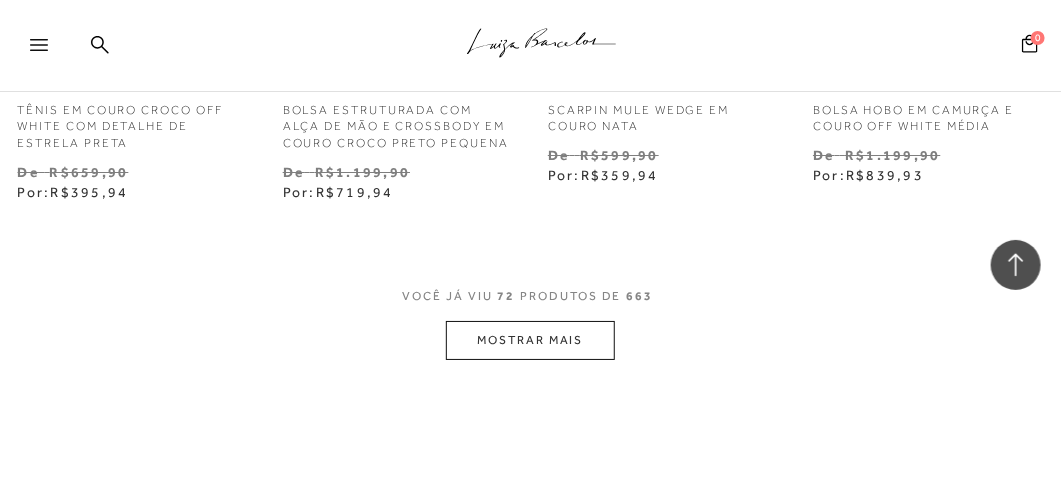 click on "MOSTRAR MAIS" at bounding box center [530, 340] 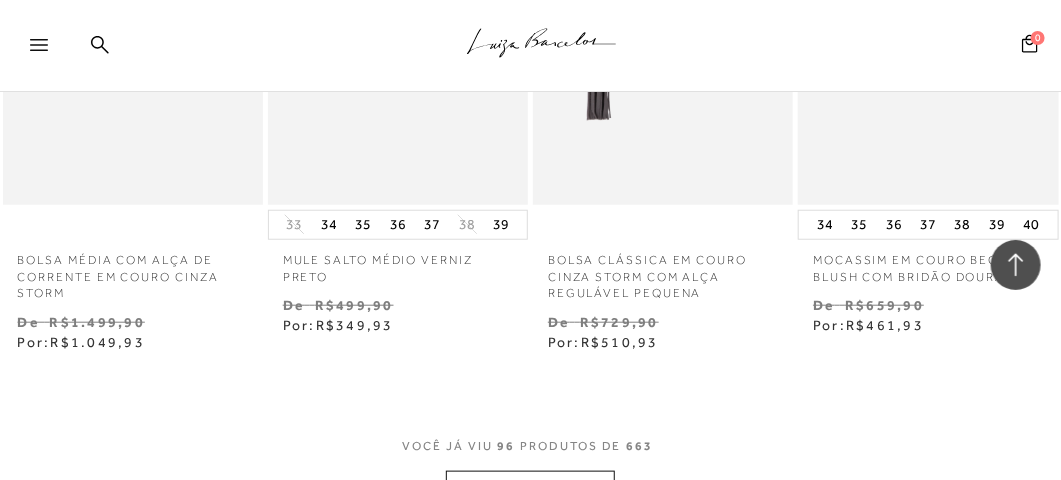scroll, scrollTop: 13307, scrollLeft: 0, axis: vertical 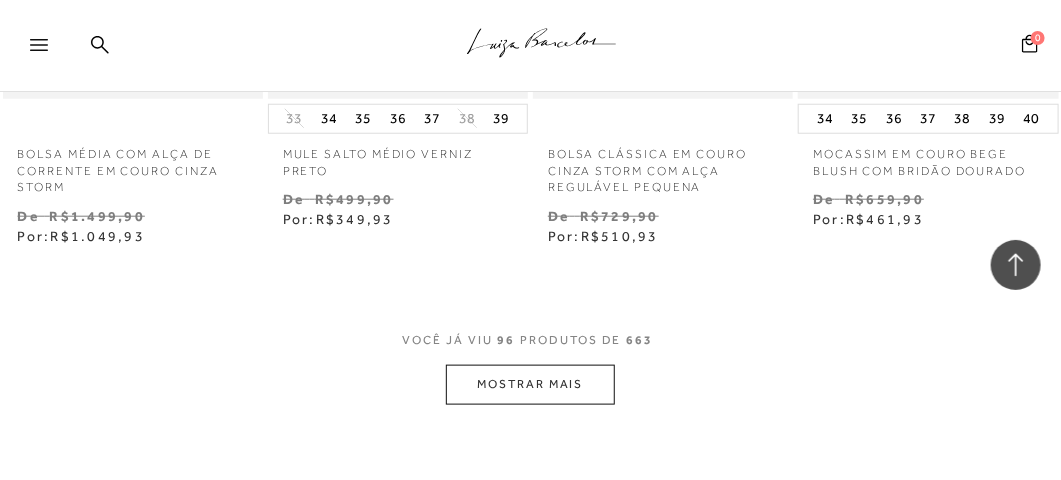 click on "MOSTRAR MAIS" at bounding box center (530, 384) 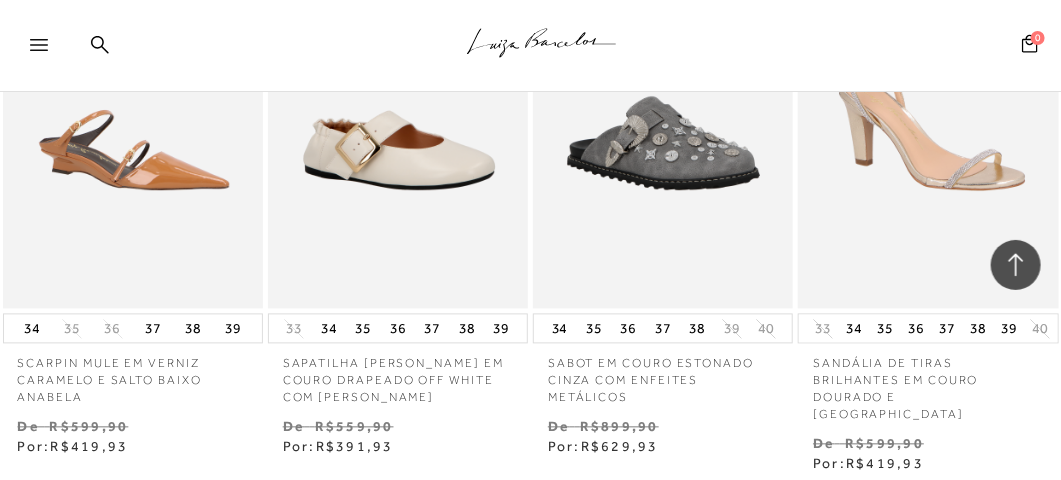 scroll, scrollTop: 16707, scrollLeft: 0, axis: vertical 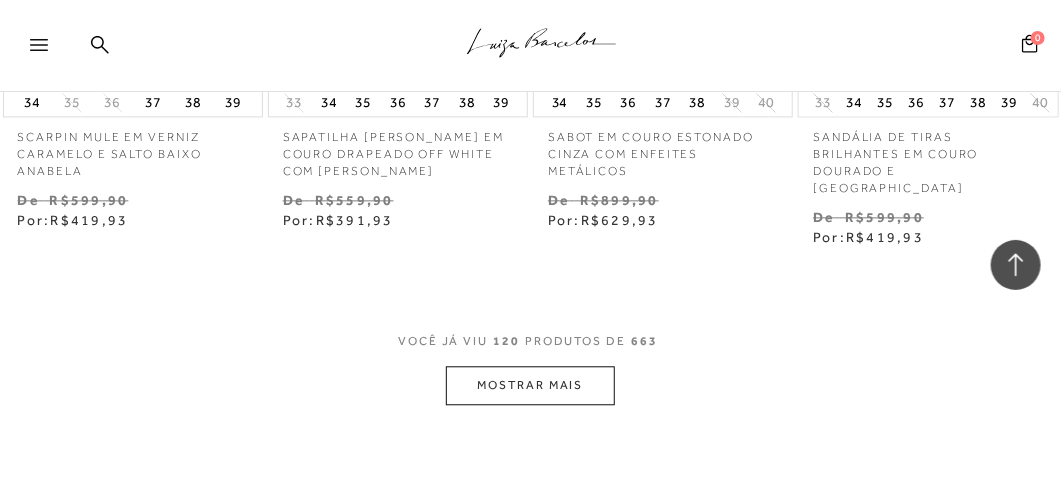 click on "MOSTRAR MAIS" at bounding box center (530, 385) 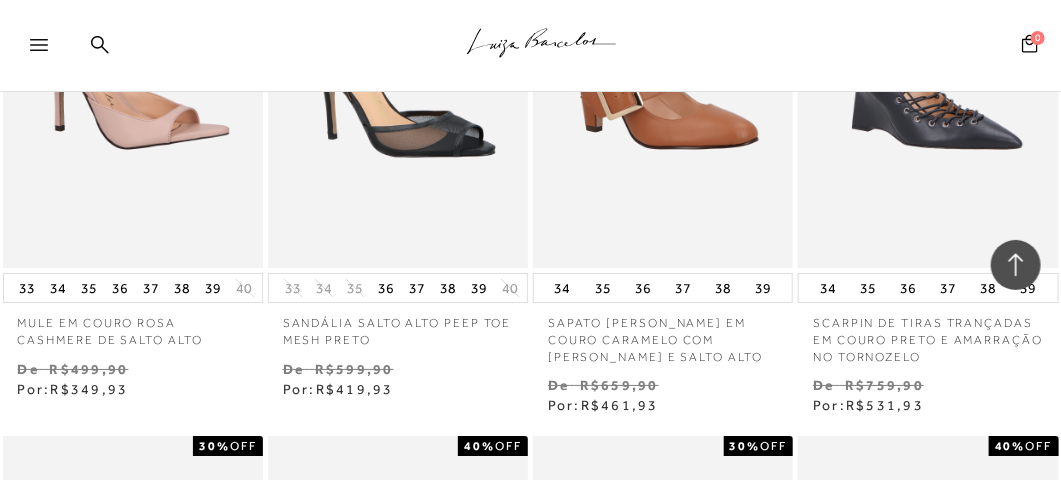 scroll, scrollTop: 18042, scrollLeft: 0, axis: vertical 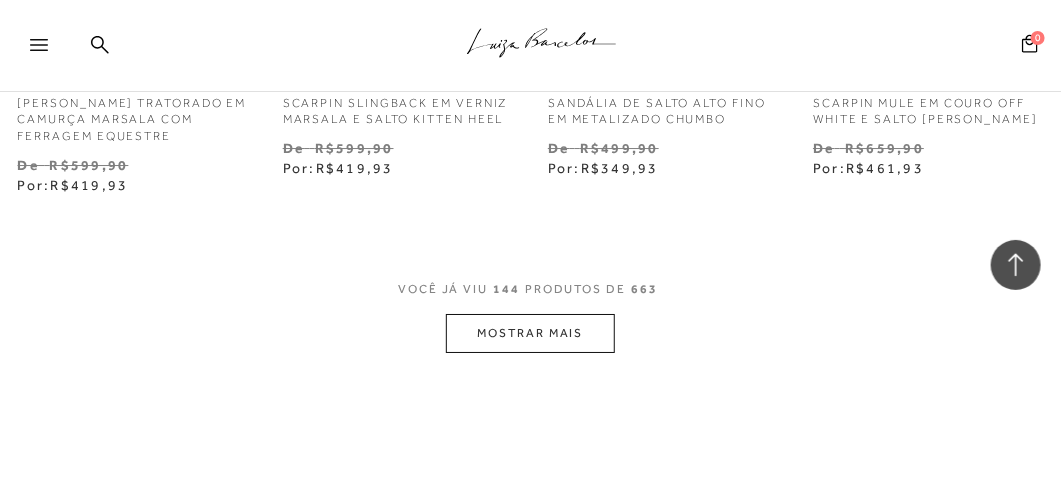click on "MOSTRAR MAIS" at bounding box center [530, 333] 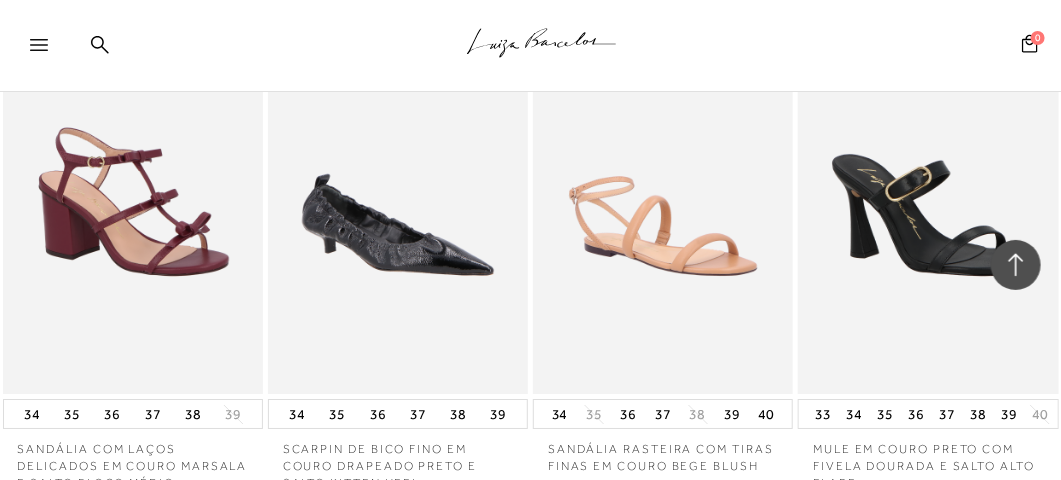 scroll, scrollTop: 22402, scrollLeft: 0, axis: vertical 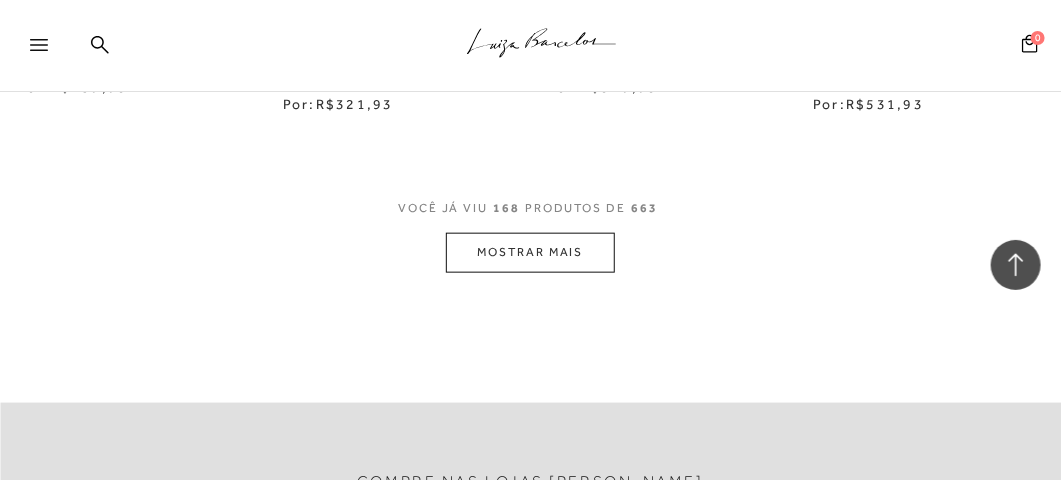 click on "MOSTRAR MAIS" at bounding box center (530, 252) 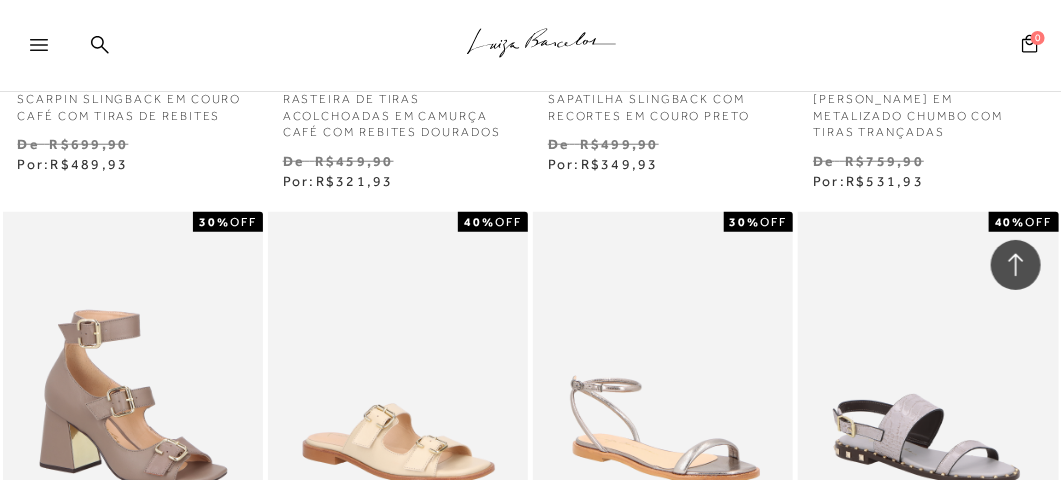 scroll, scrollTop: 23600, scrollLeft: 0, axis: vertical 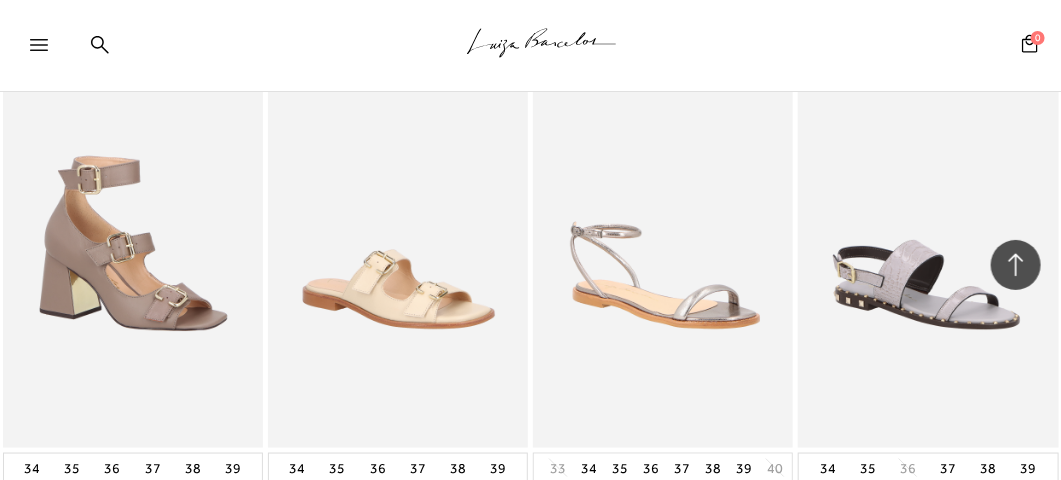 click on "34
35
36
37
38
39" at bounding box center (928, 468) 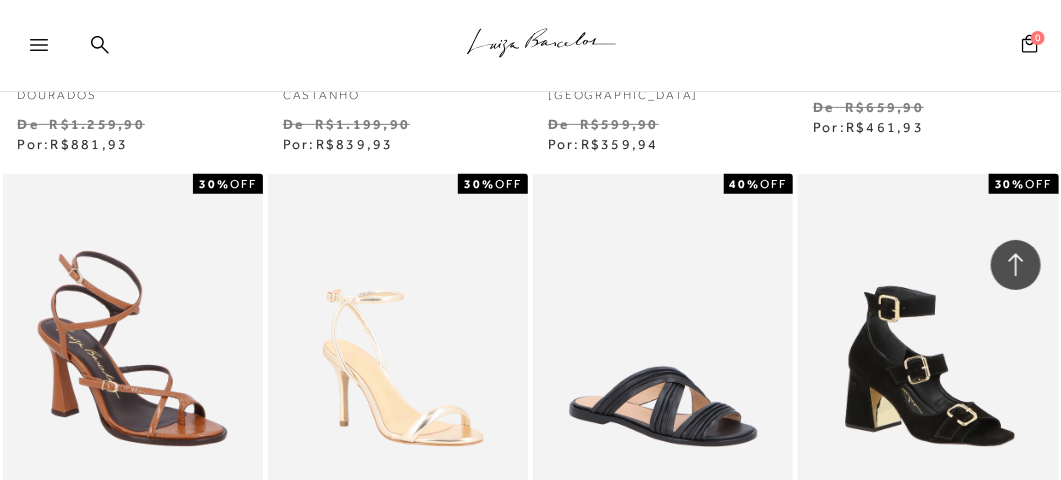 scroll, scrollTop: 25818, scrollLeft: 0, axis: vertical 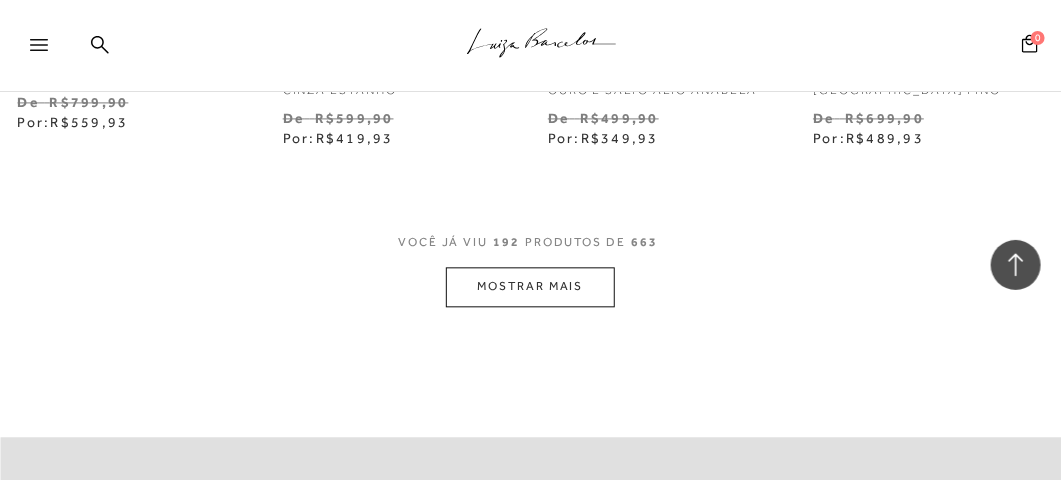 click on "MOSTRAR MAIS" at bounding box center (530, 286) 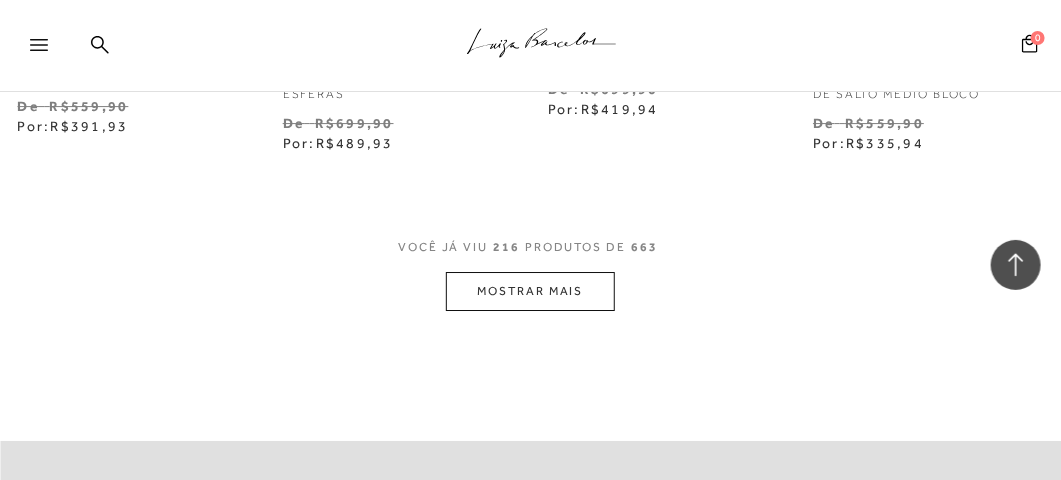 scroll, scrollTop: 30013, scrollLeft: 0, axis: vertical 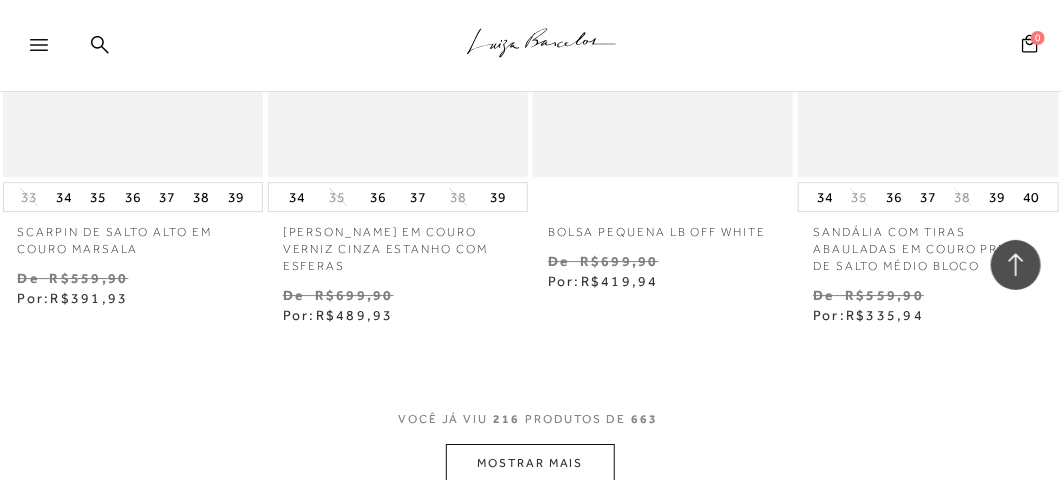click on "MOSTRAR MAIS" at bounding box center [530, 463] 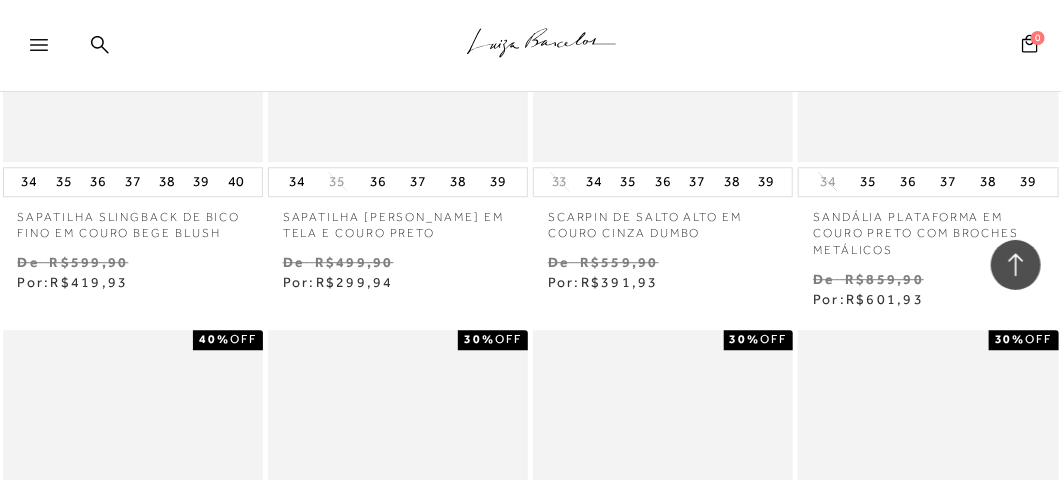 scroll, scrollTop: 32516, scrollLeft: 0, axis: vertical 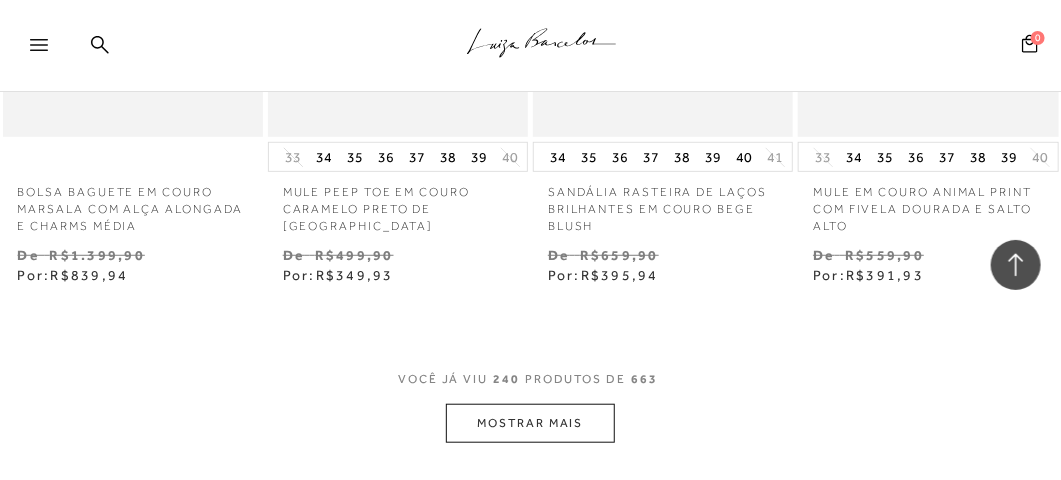 click on "MOSTRAR MAIS" at bounding box center (530, 423) 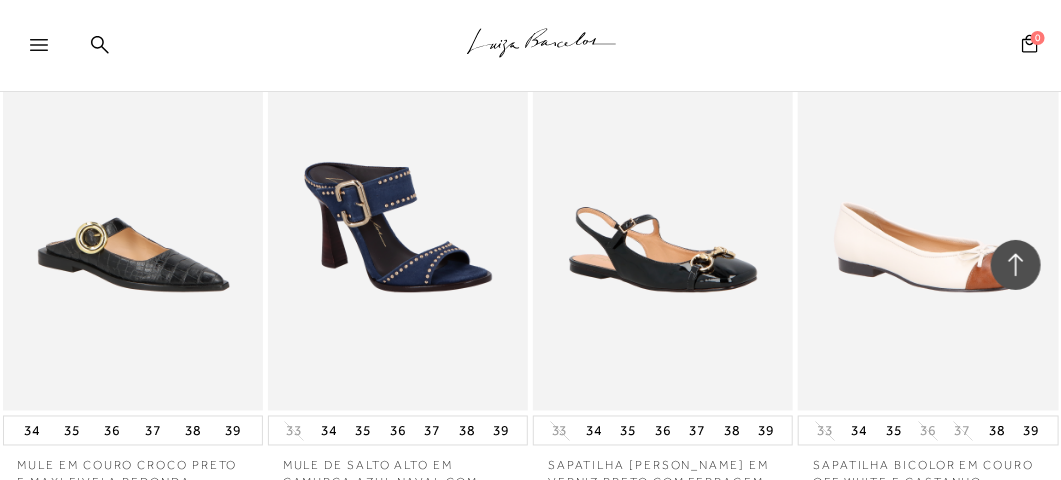 scroll, scrollTop: 36774, scrollLeft: 0, axis: vertical 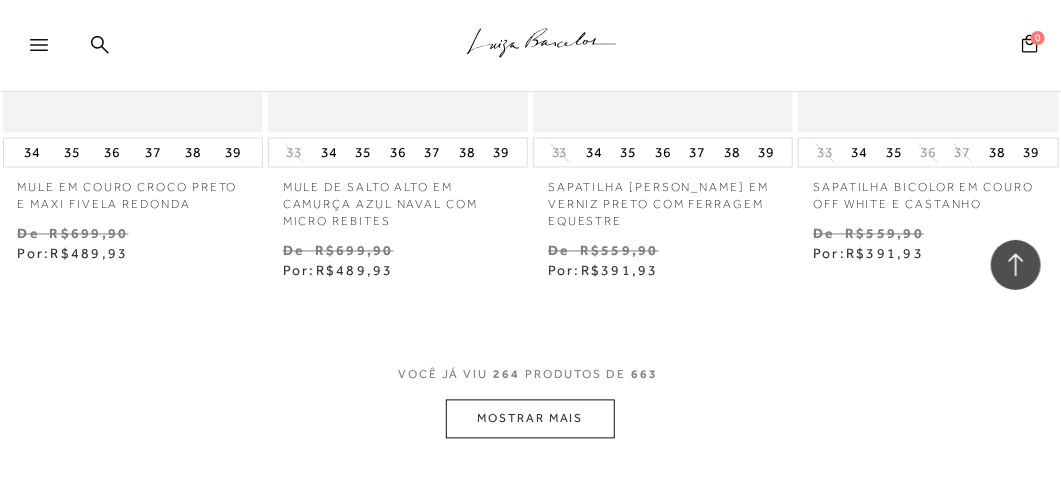 click on "MOSTRAR MAIS" at bounding box center [530, 419] 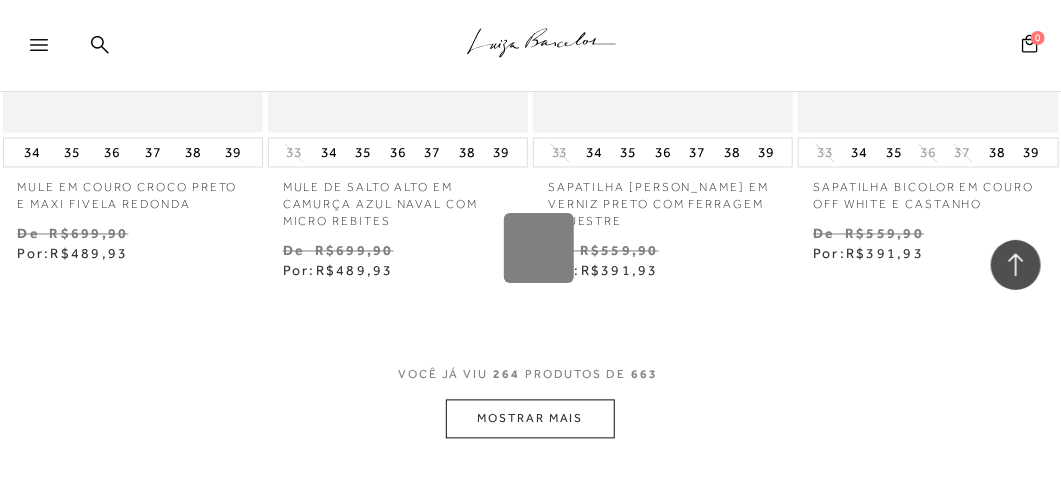 scroll, scrollTop: 36844, scrollLeft: 0, axis: vertical 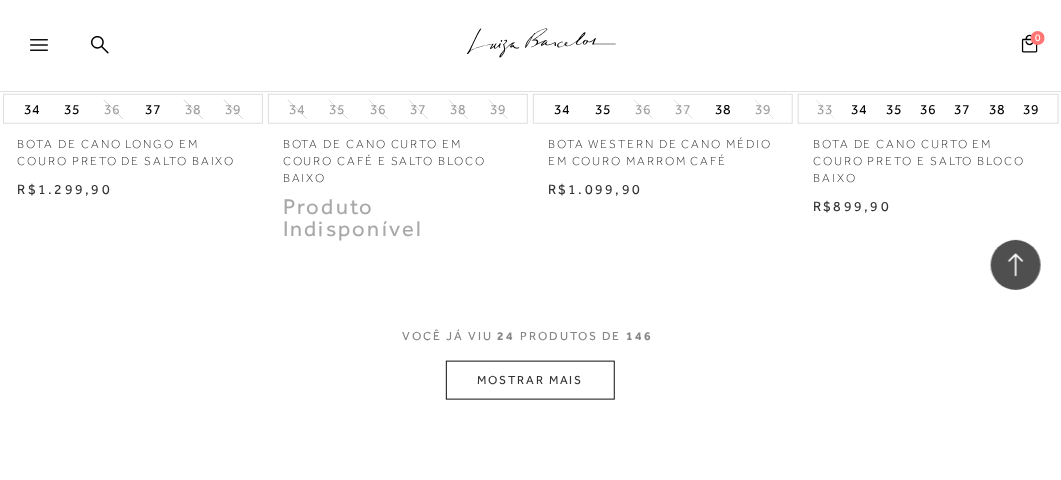 click on "MOSTRAR MAIS" at bounding box center (530, 380) 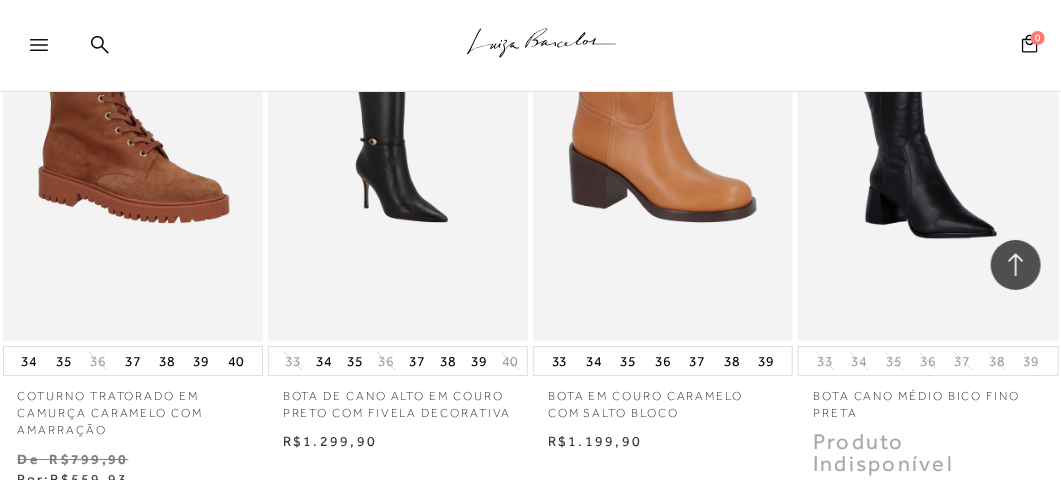 scroll, scrollTop: 4494, scrollLeft: 0, axis: vertical 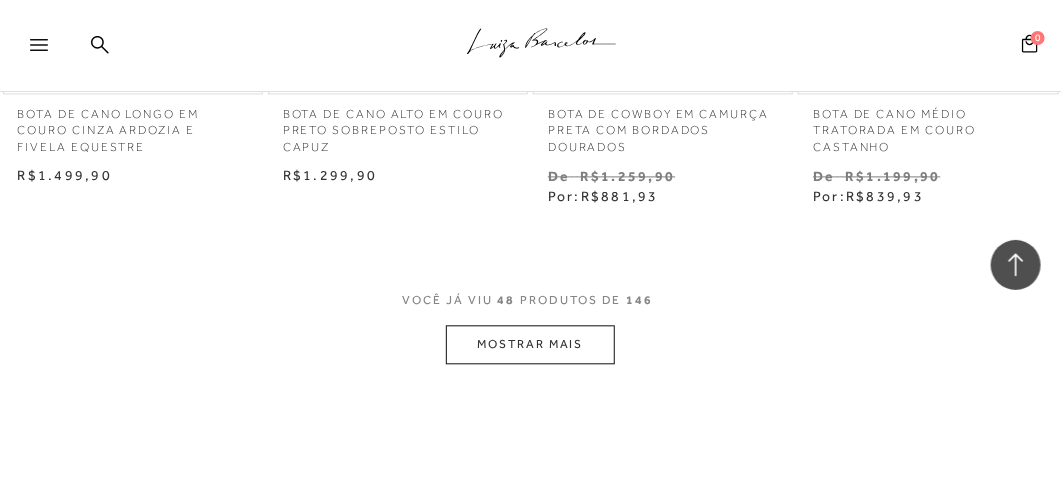click on "Home
Categoria
Inverno 25
Botas
Botas
48 de 146 itens
Ordenar
Ordenar por
Padrão" at bounding box center [530, -2980] 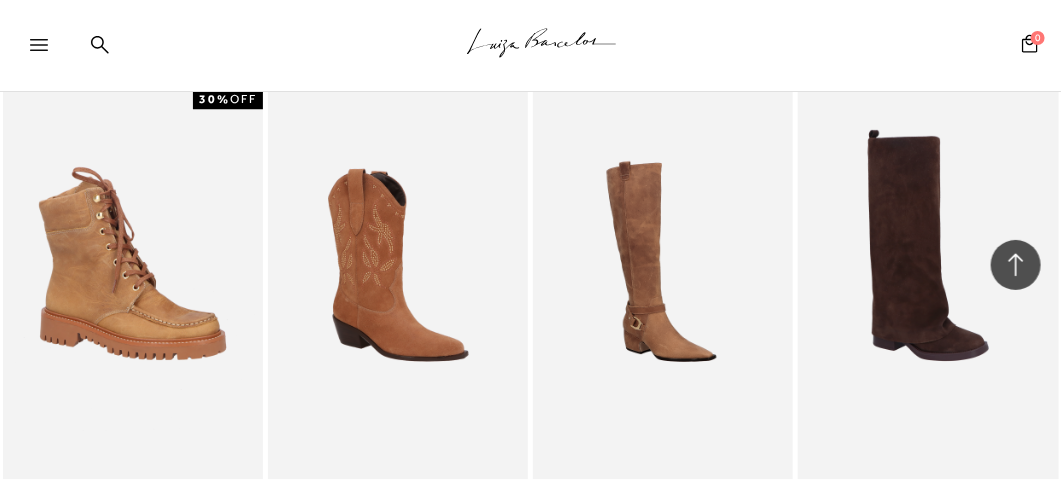 scroll, scrollTop: 9402, scrollLeft: 0, axis: vertical 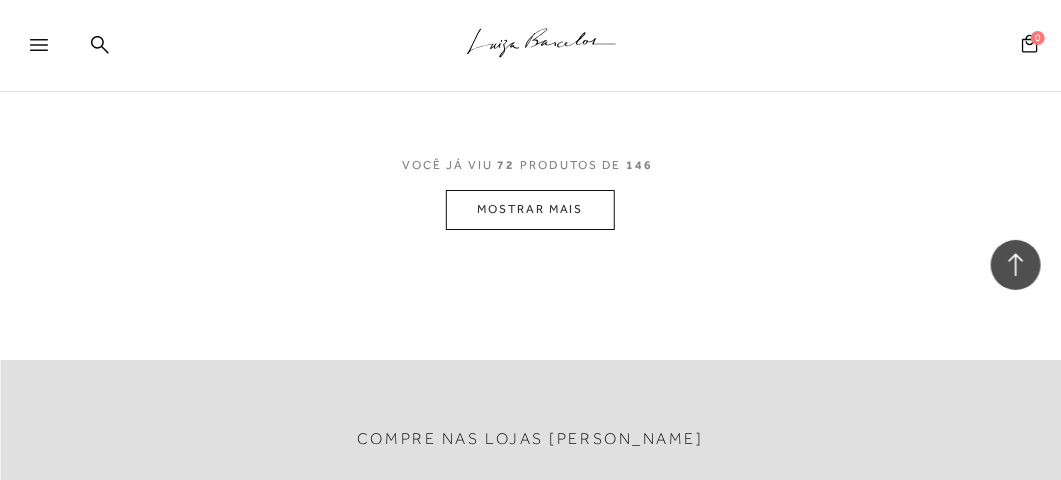 click on "MOSTRAR MAIS" at bounding box center (530, 209) 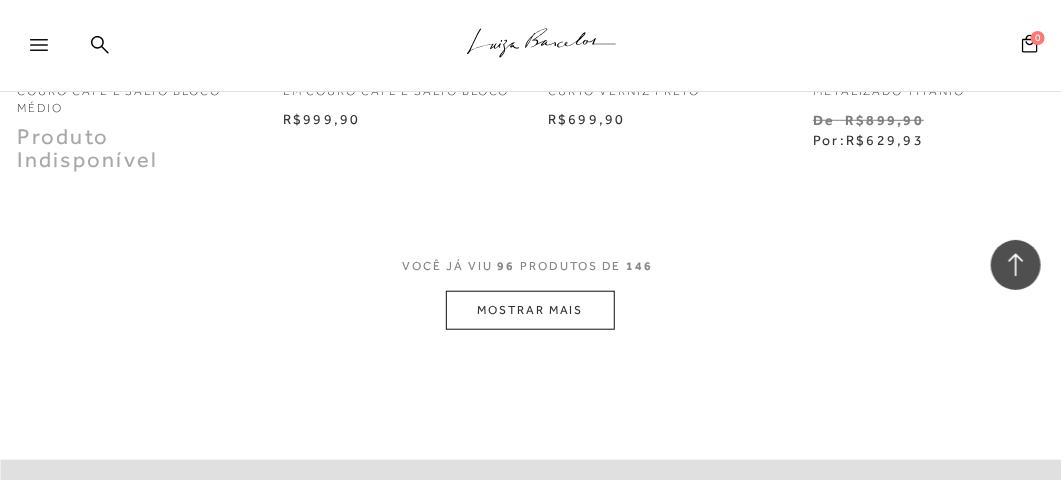scroll, scrollTop: 13229, scrollLeft: 0, axis: vertical 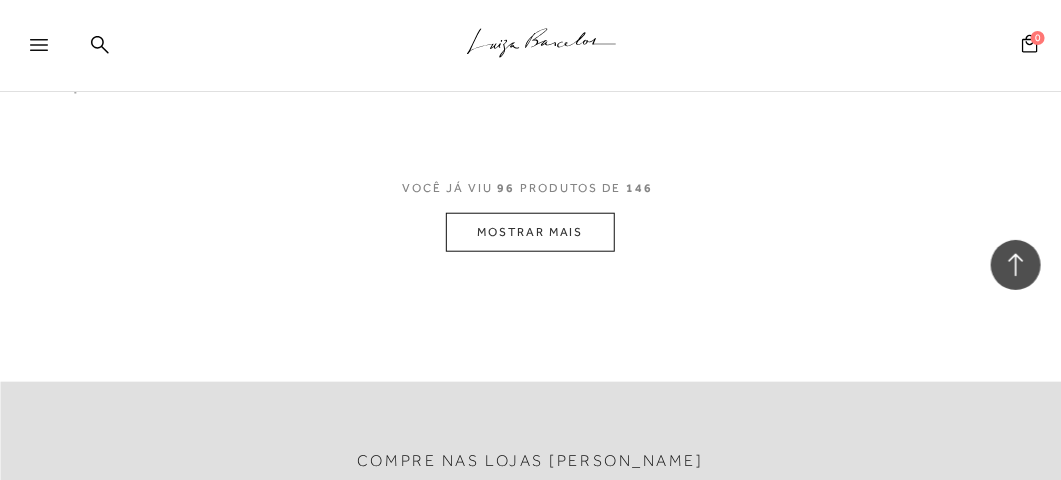 click on "MOSTRAR MAIS" at bounding box center [530, 232] 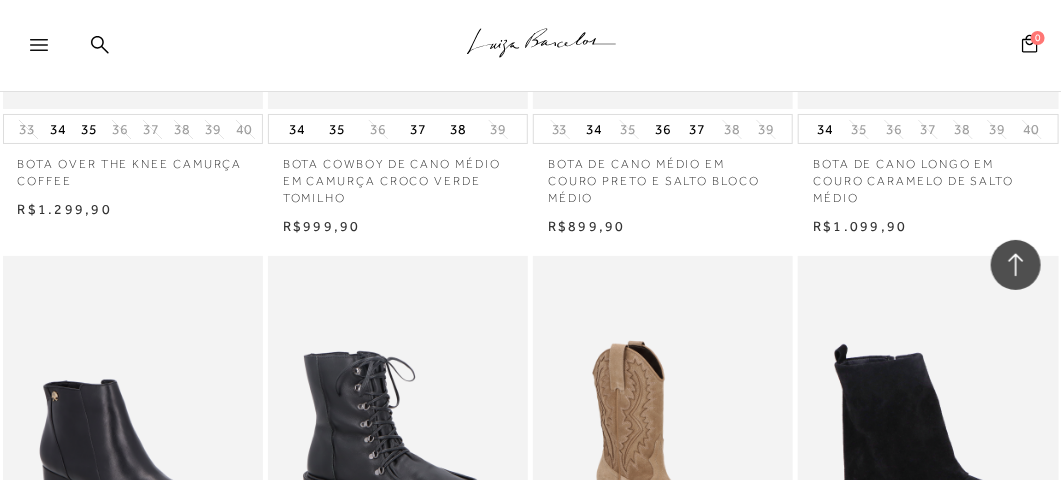 scroll, scrollTop: 15391, scrollLeft: 0, axis: vertical 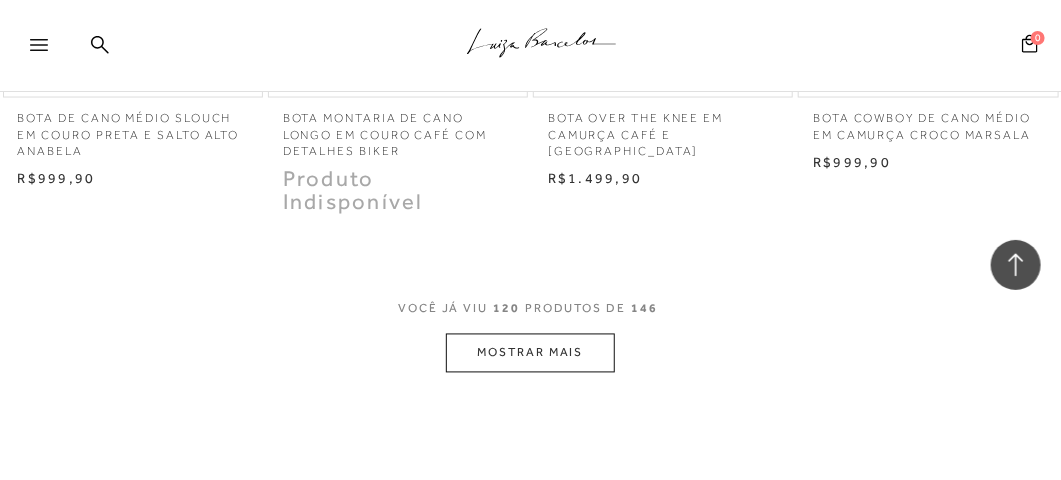 click on "MOSTRAR MAIS" at bounding box center [530, 353] 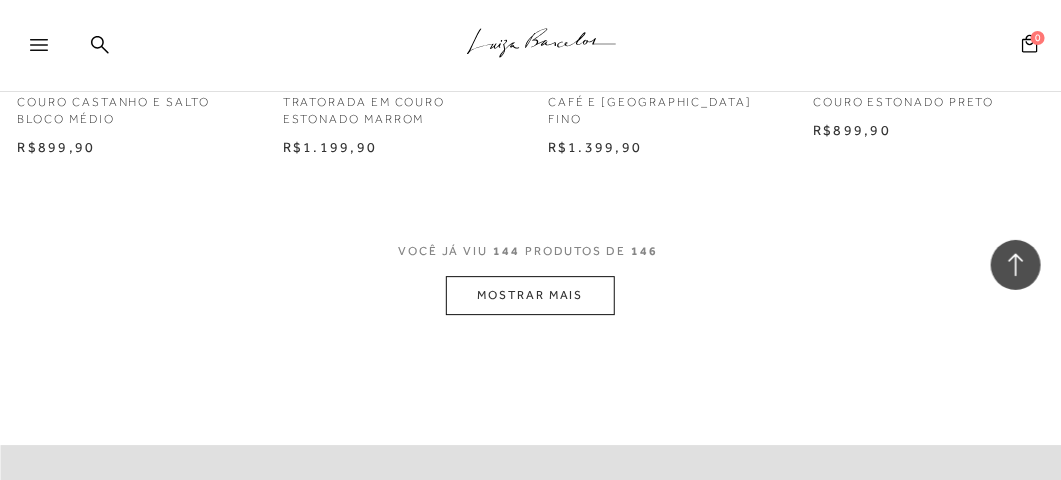 scroll, scrollTop: 19750, scrollLeft: 0, axis: vertical 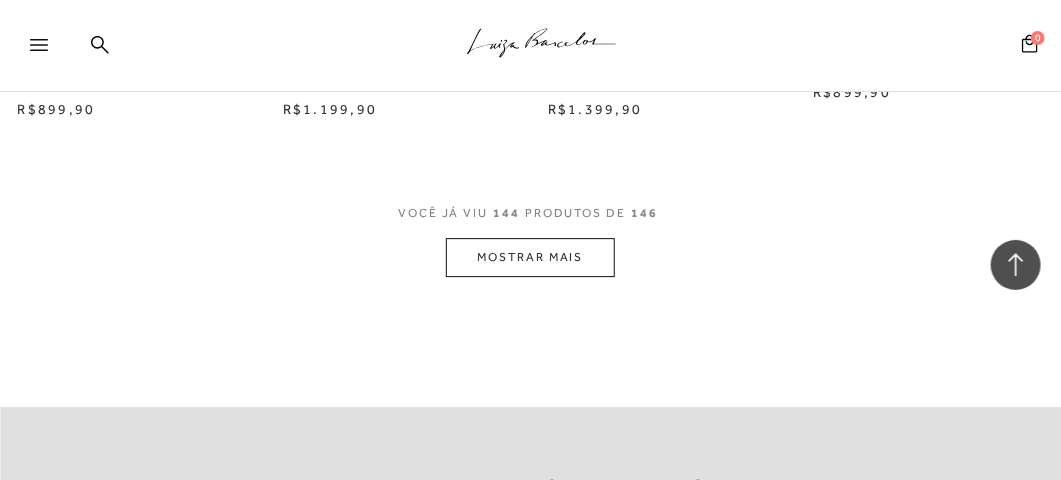 click on "Home
Categoria
Inverno 25
Botas
Botas
144 de 146 itens
Ordenar
Ordenar por
Padrão" at bounding box center [530, -9662] 